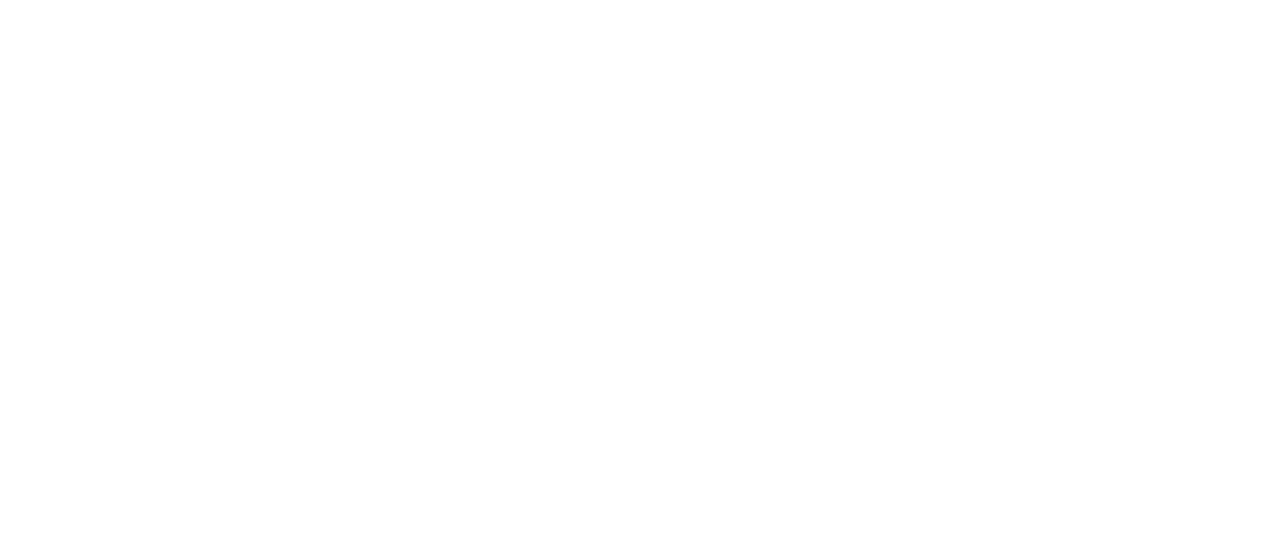 scroll, scrollTop: 0, scrollLeft: 0, axis: both 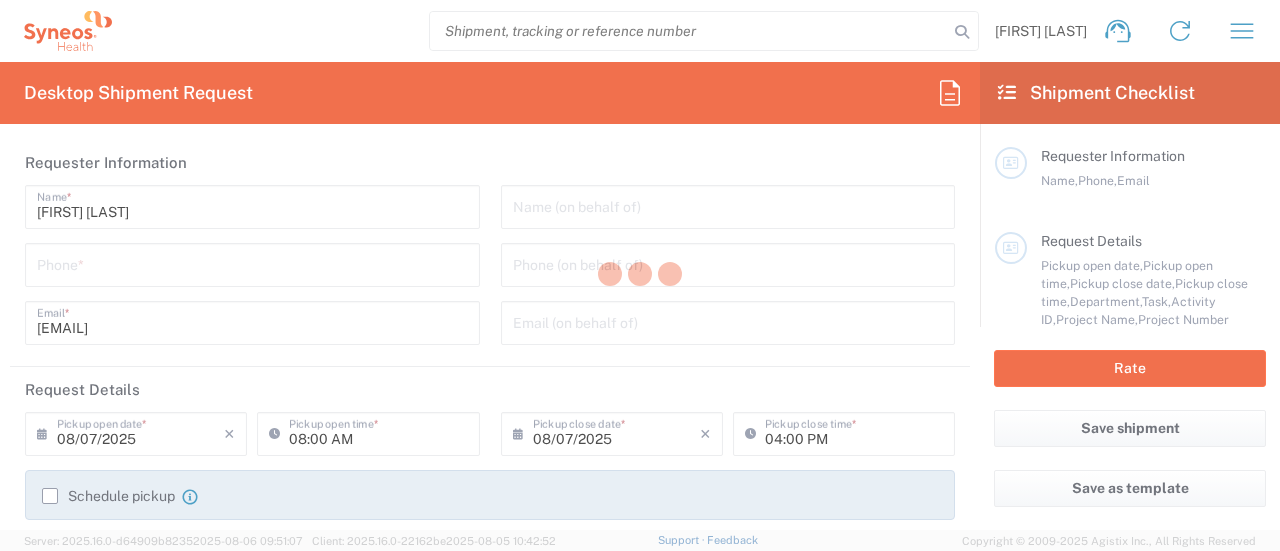 type on "3110" 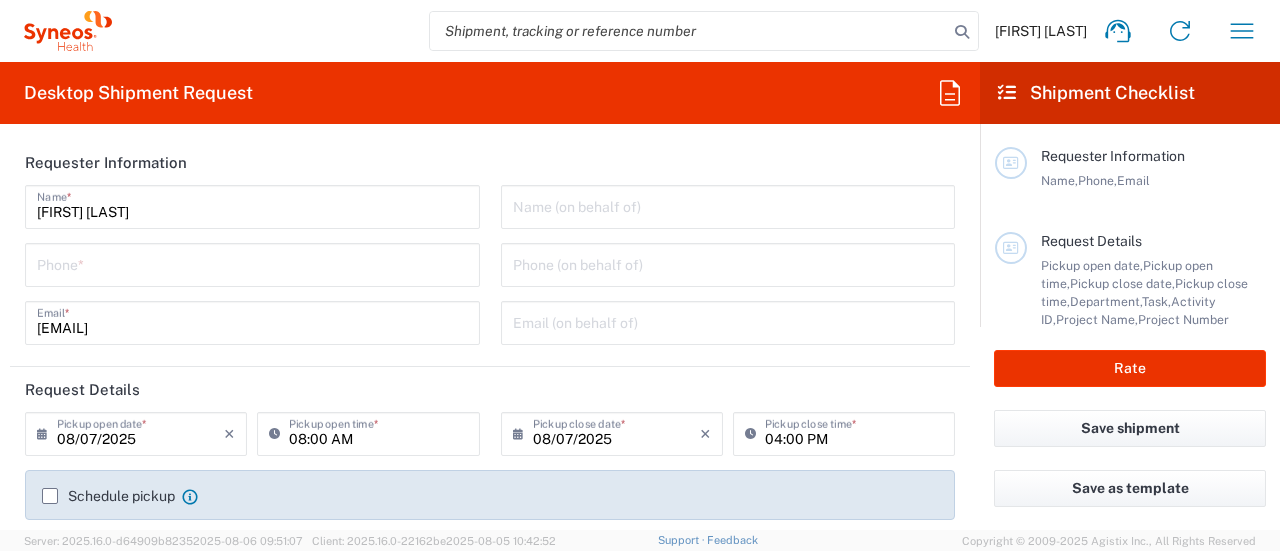 type on "Syneos Health Hungary Kft." 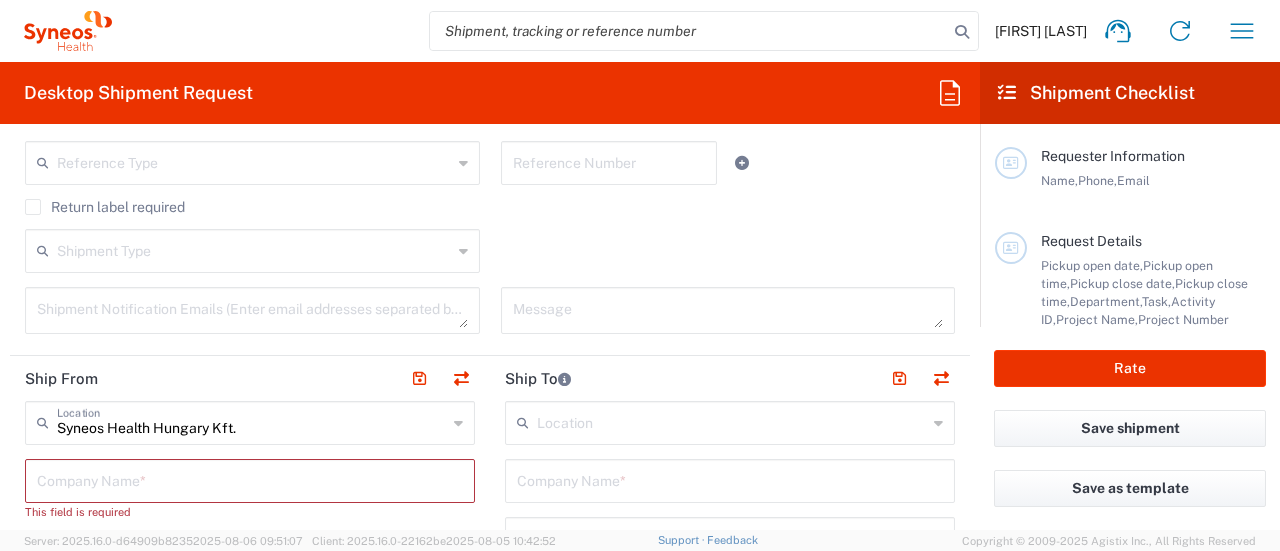 scroll, scrollTop: 400, scrollLeft: 0, axis: vertical 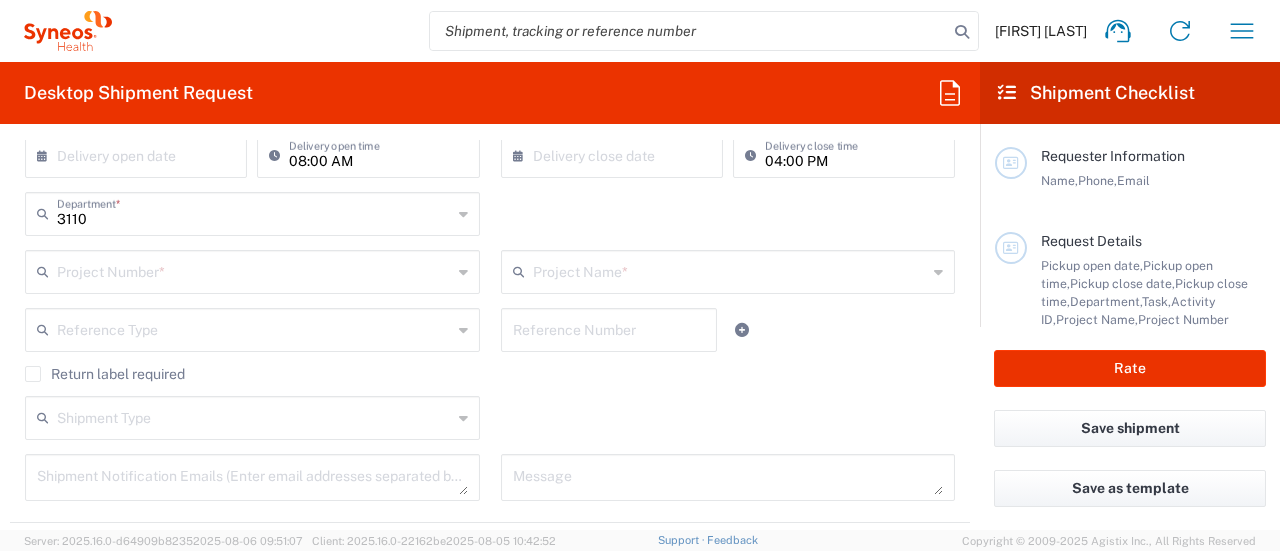 click 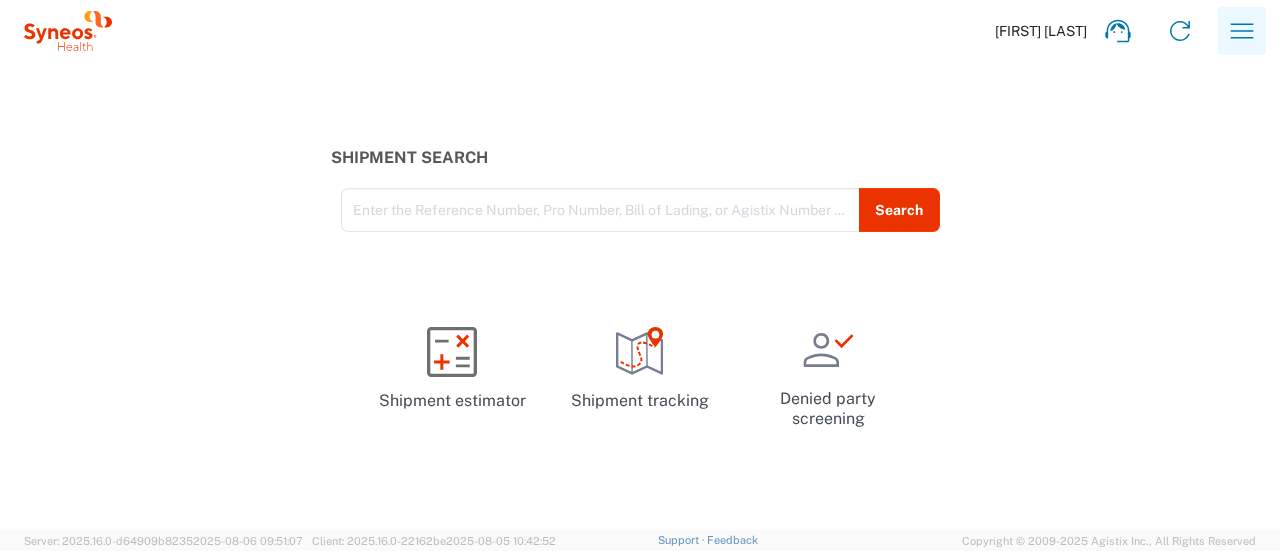 click 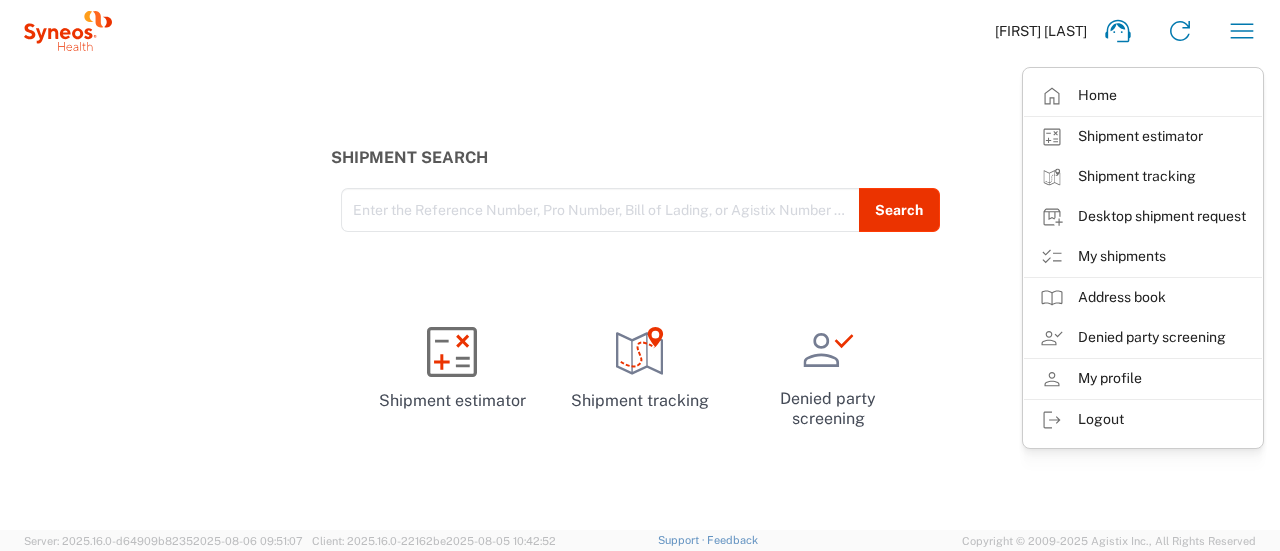 click on "My shipments" 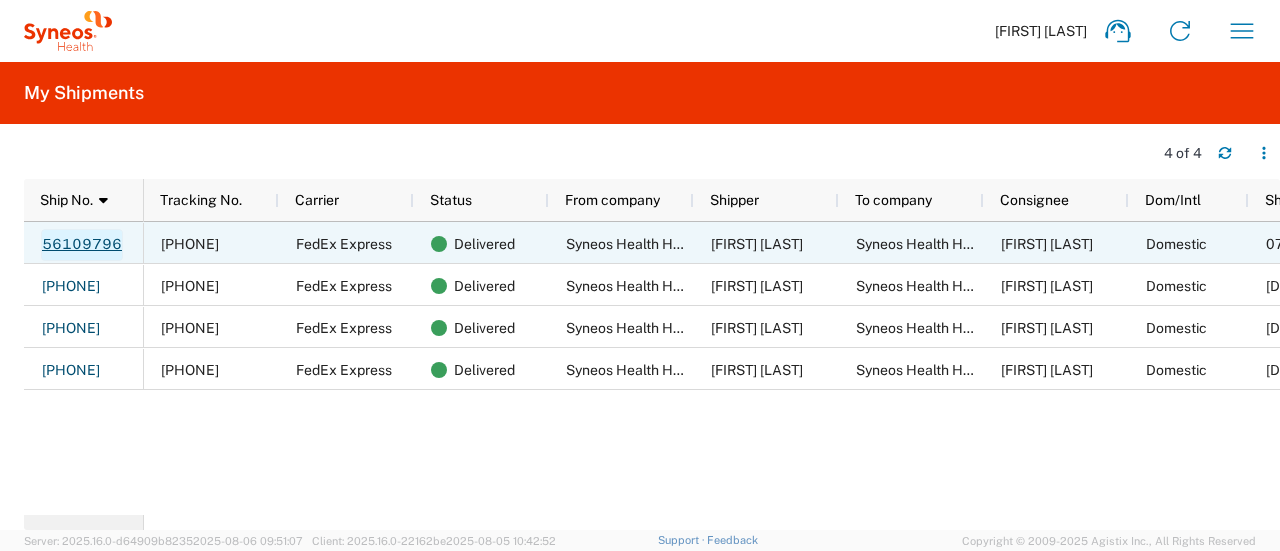 click on "56109796" 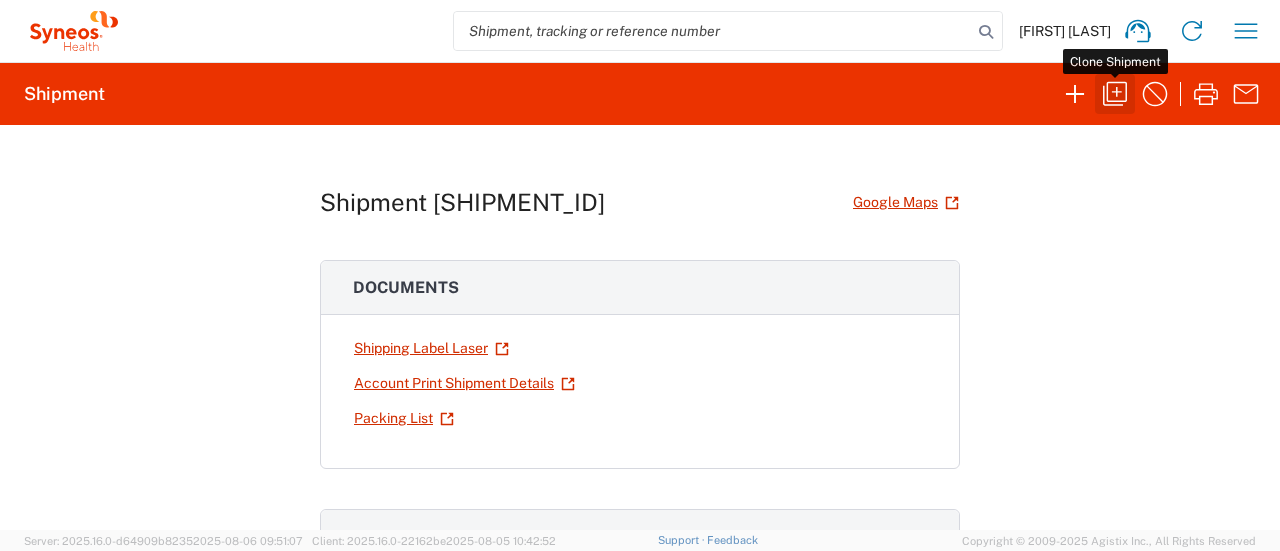 click 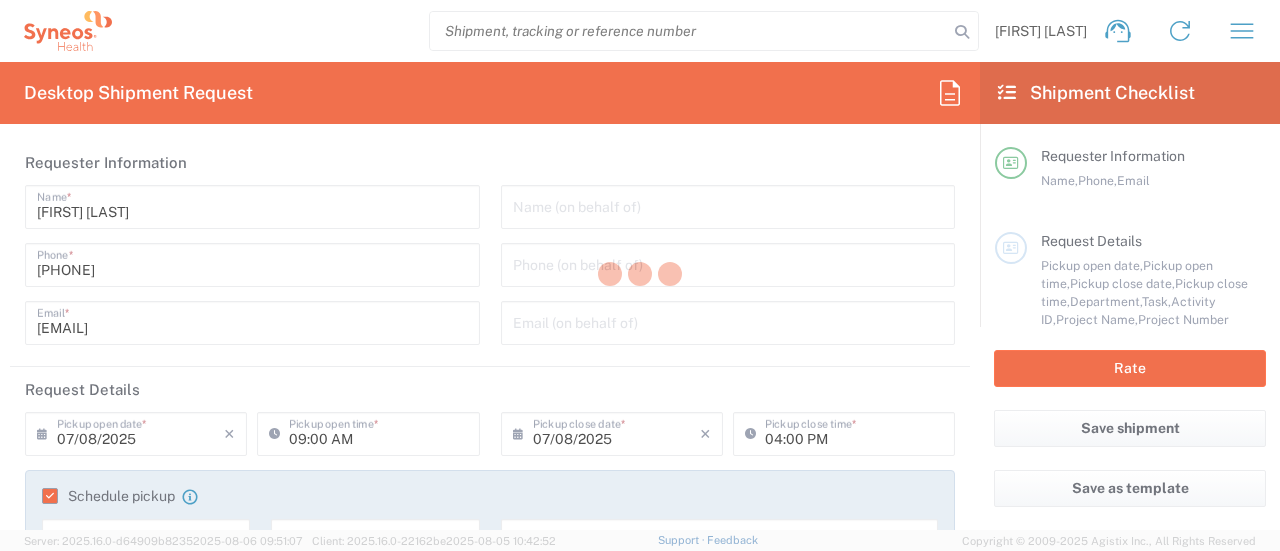 type 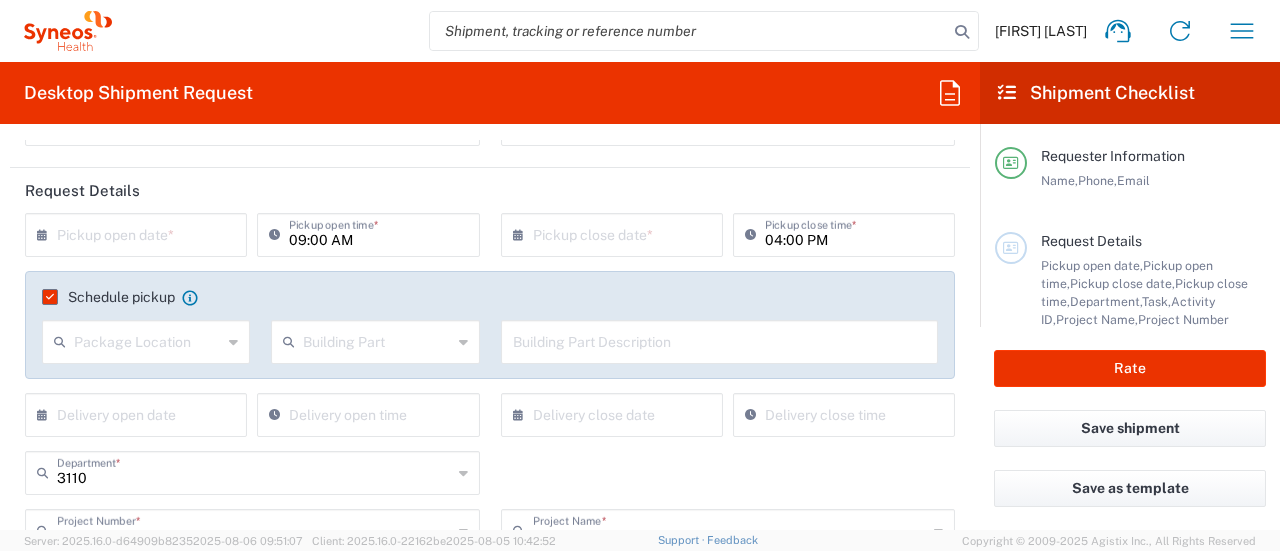 scroll, scrollTop: 200, scrollLeft: 0, axis: vertical 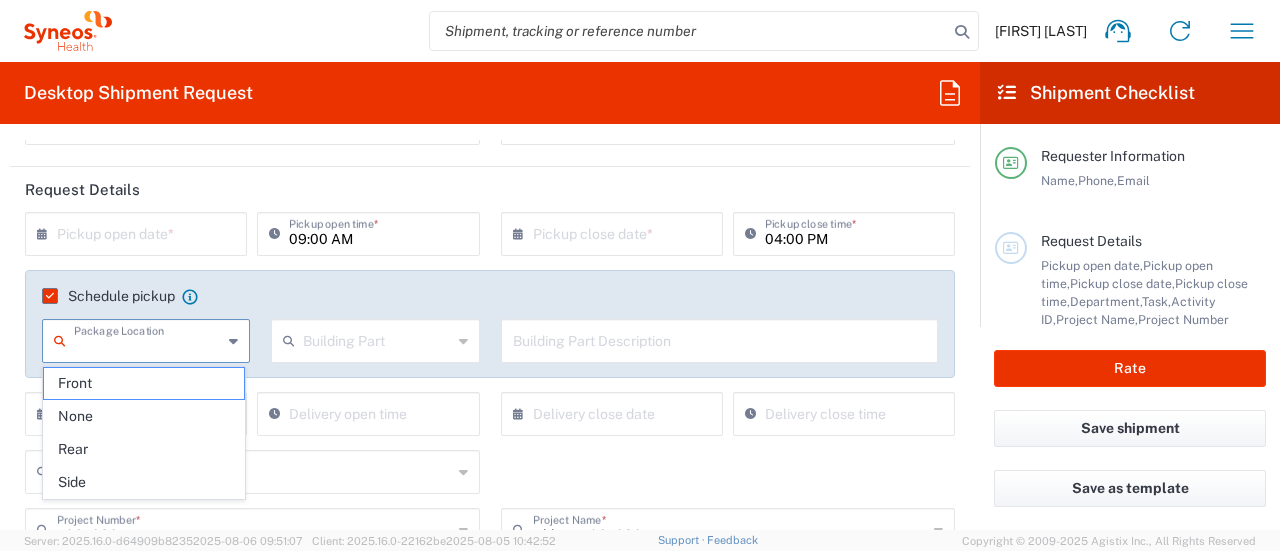 click at bounding box center (148, 339) 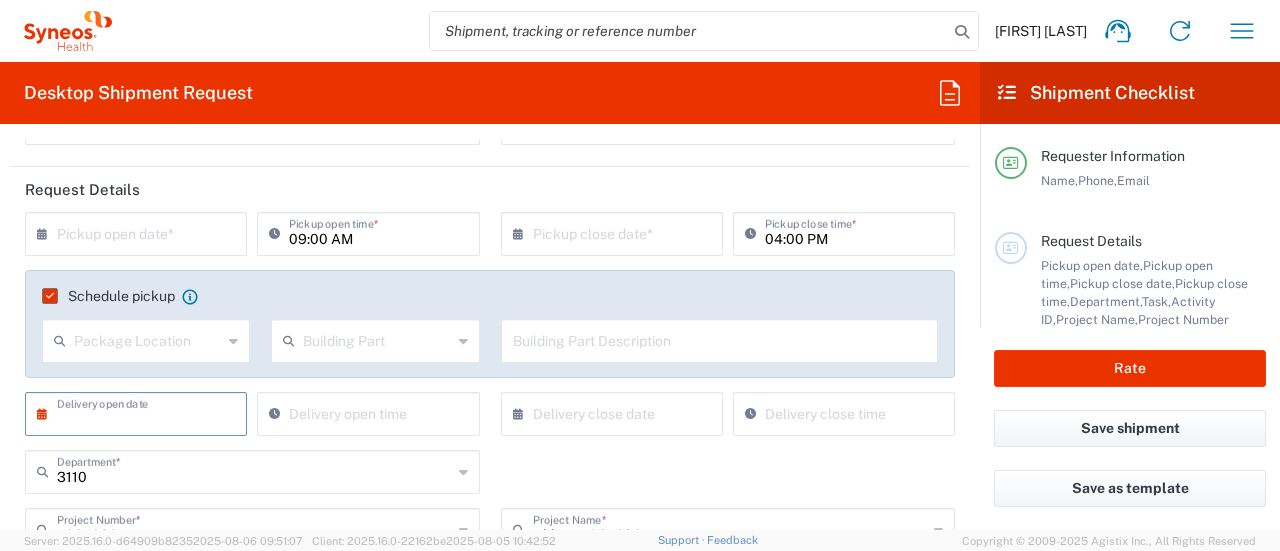 click at bounding box center (140, 412) 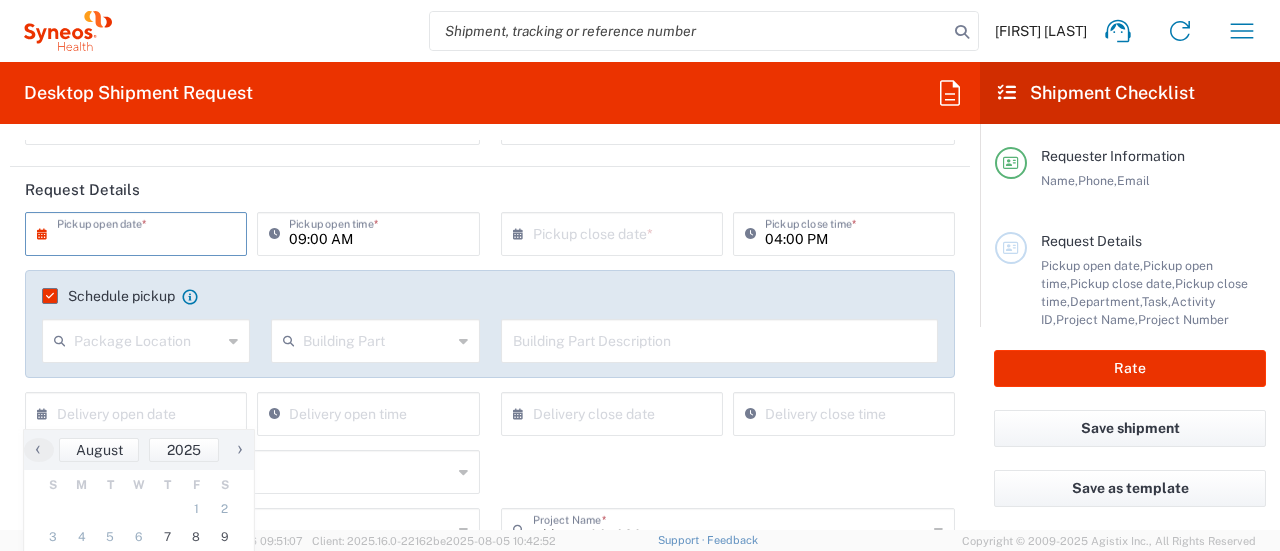 click at bounding box center [140, 232] 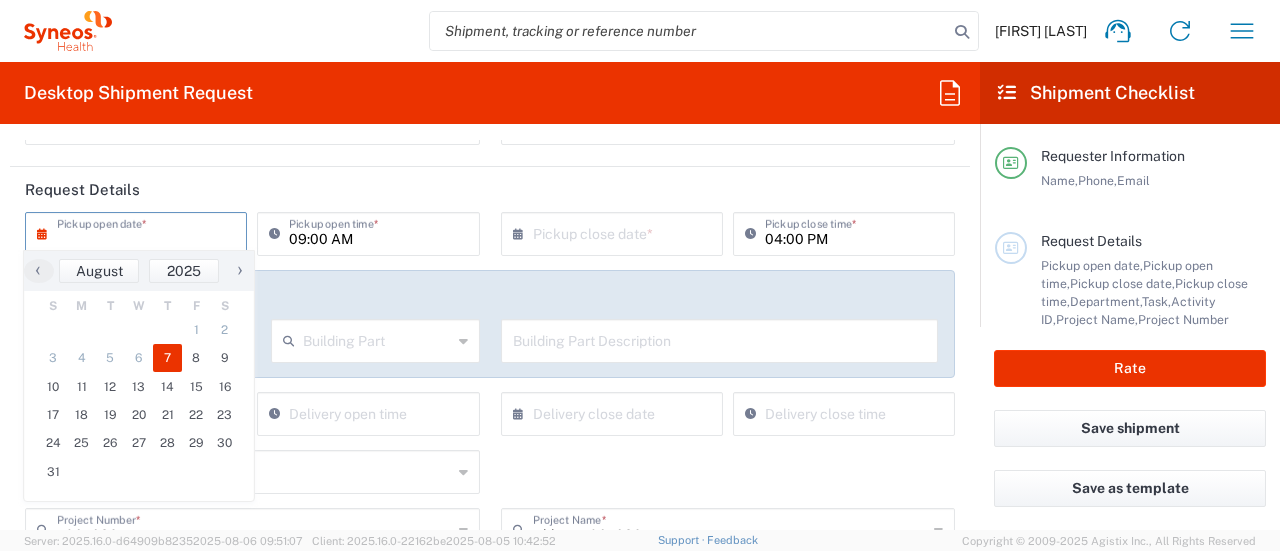 click on "7" 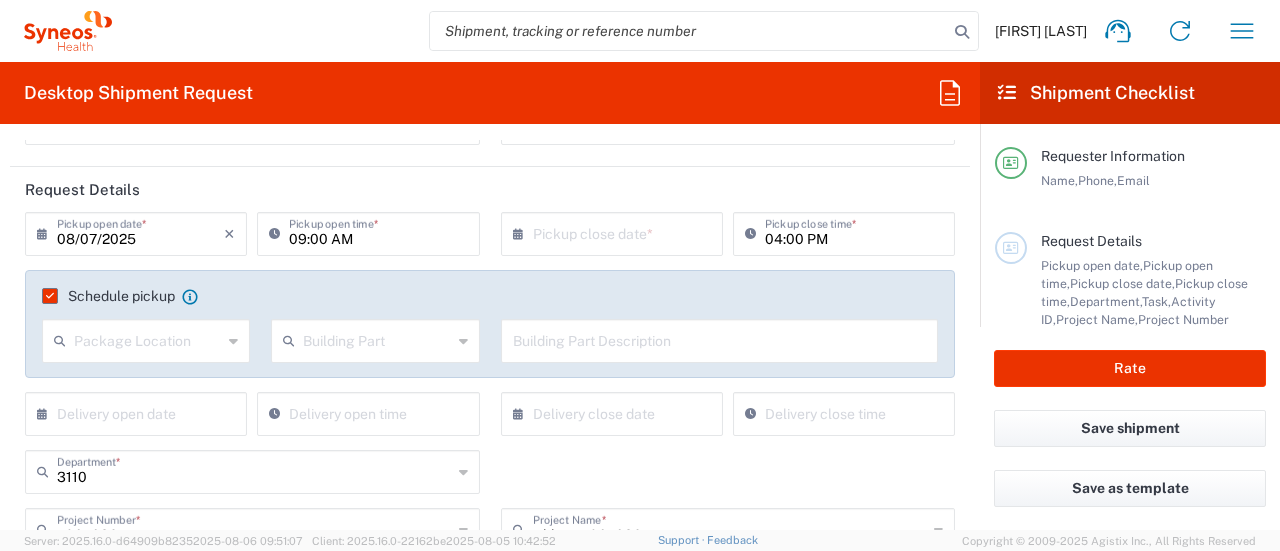 click on "Request Details" 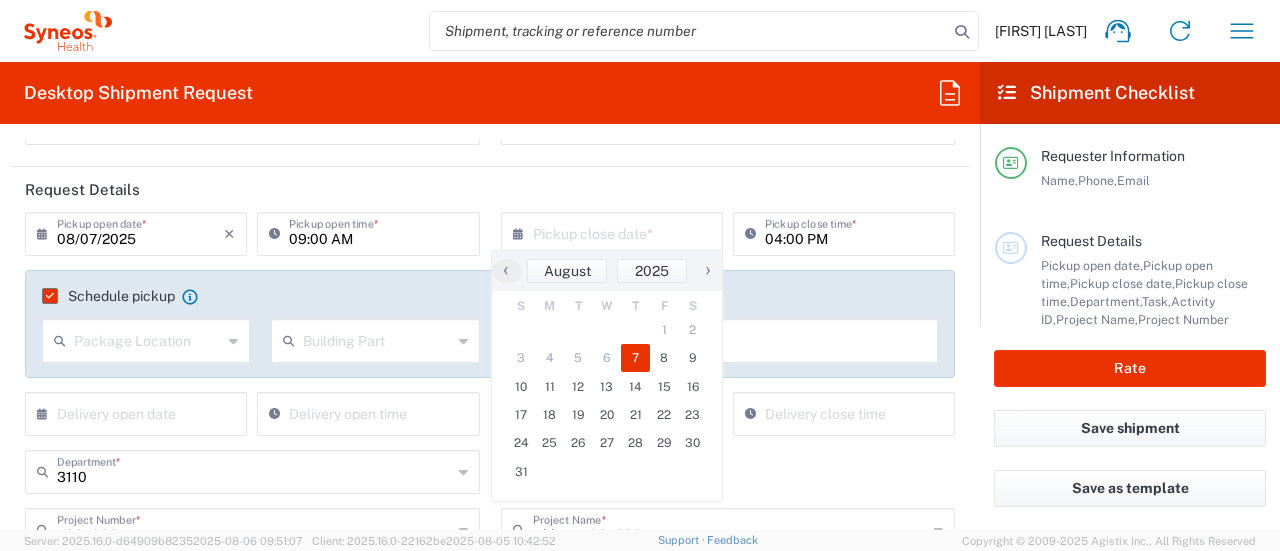 click on "7" 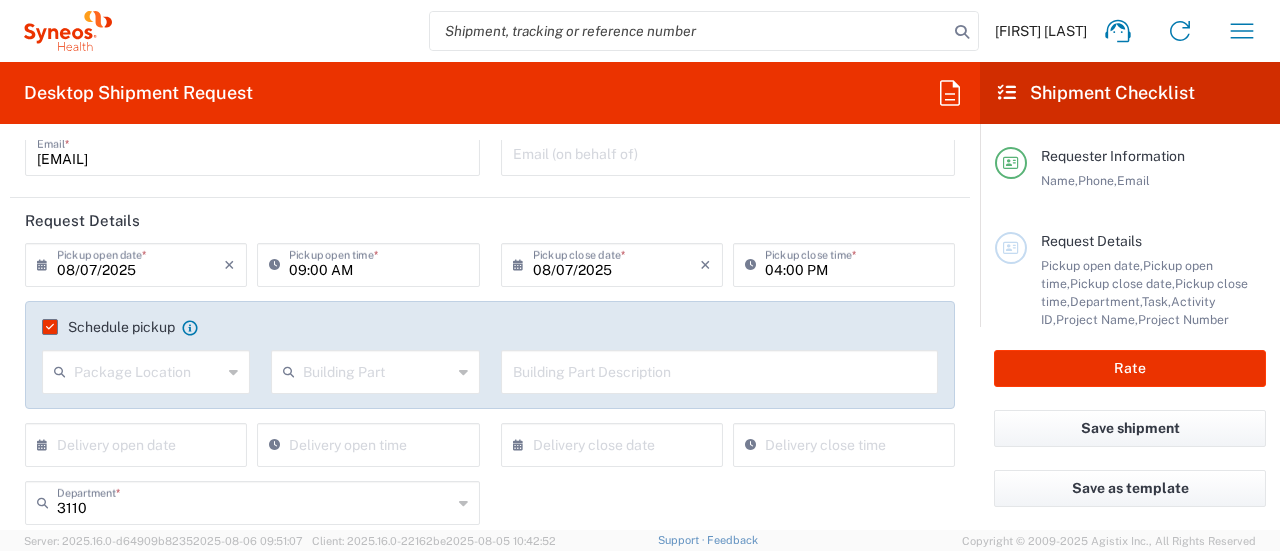 scroll, scrollTop: 0, scrollLeft: 0, axis: both 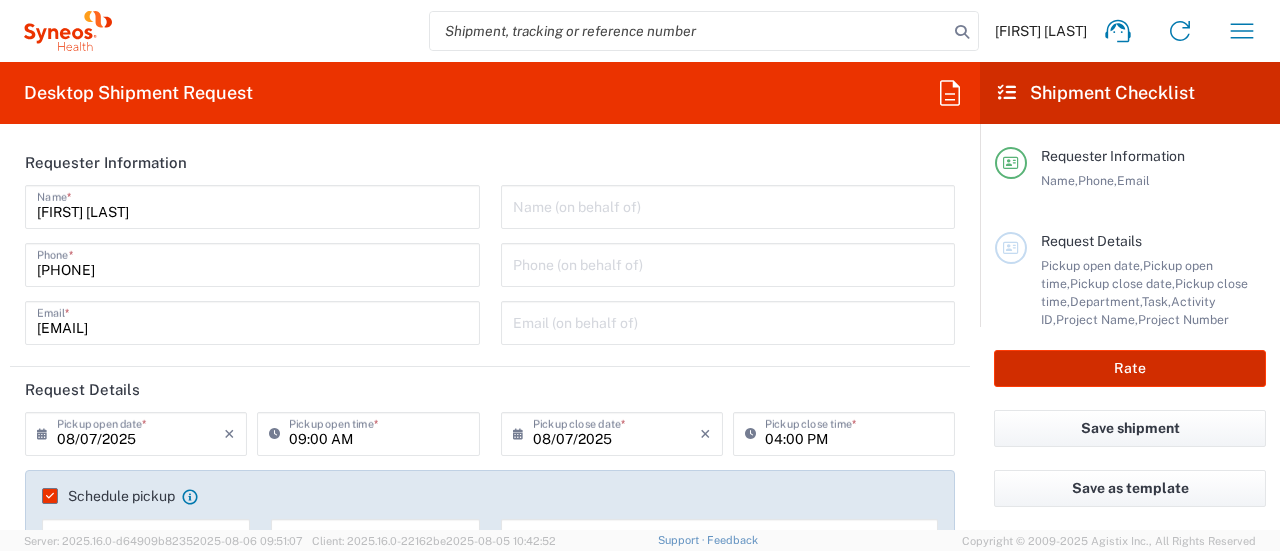click on "Rate" 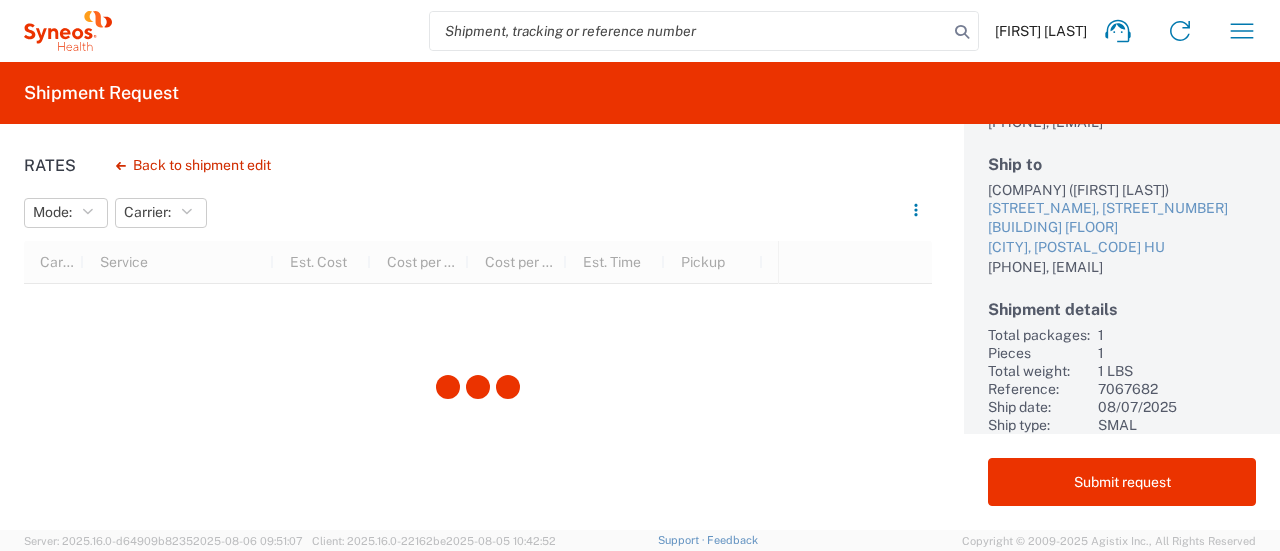 scroll, scrollTop: 275, scrollLeft: 0, axis: vertical 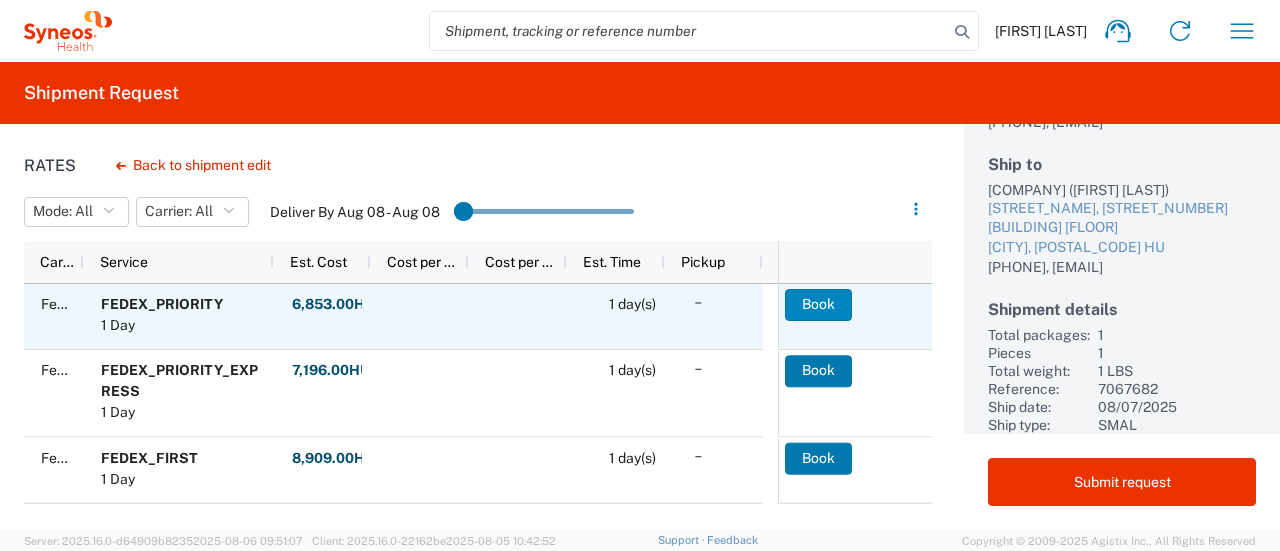 click on "Book" 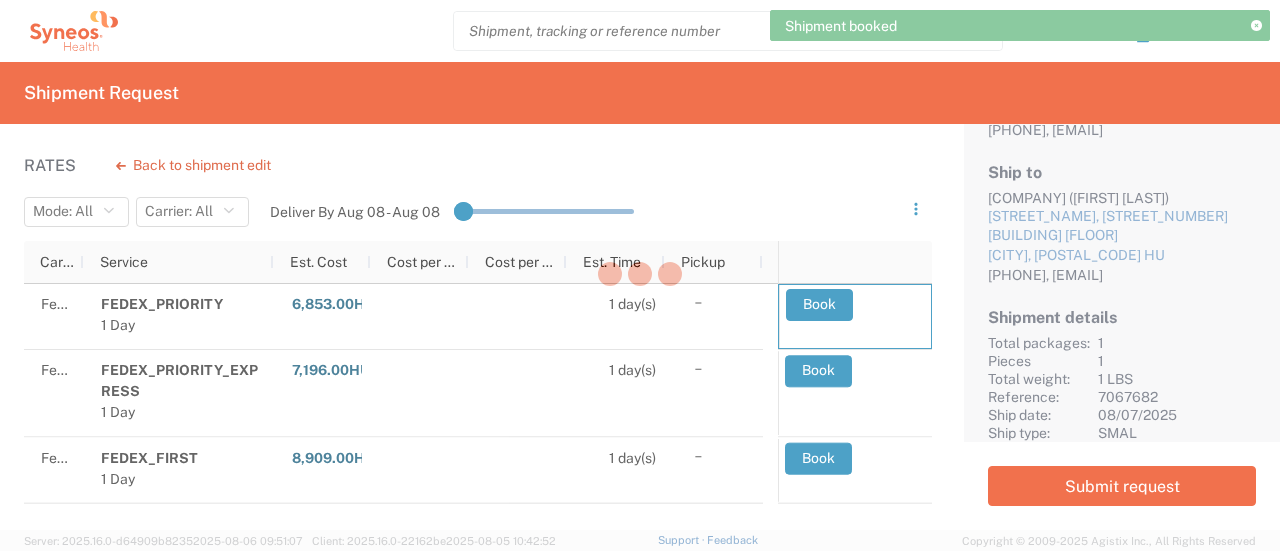 scroll, scrollTop: 267, scrollLeft: 0, axis: vertical 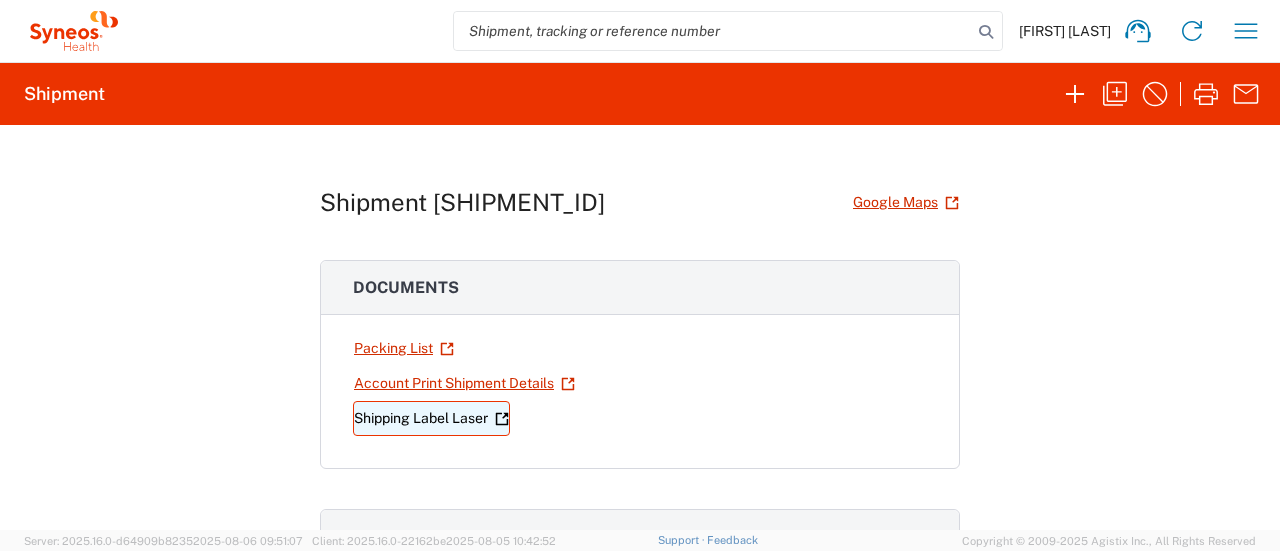 click on "Shipping Label Laser" 